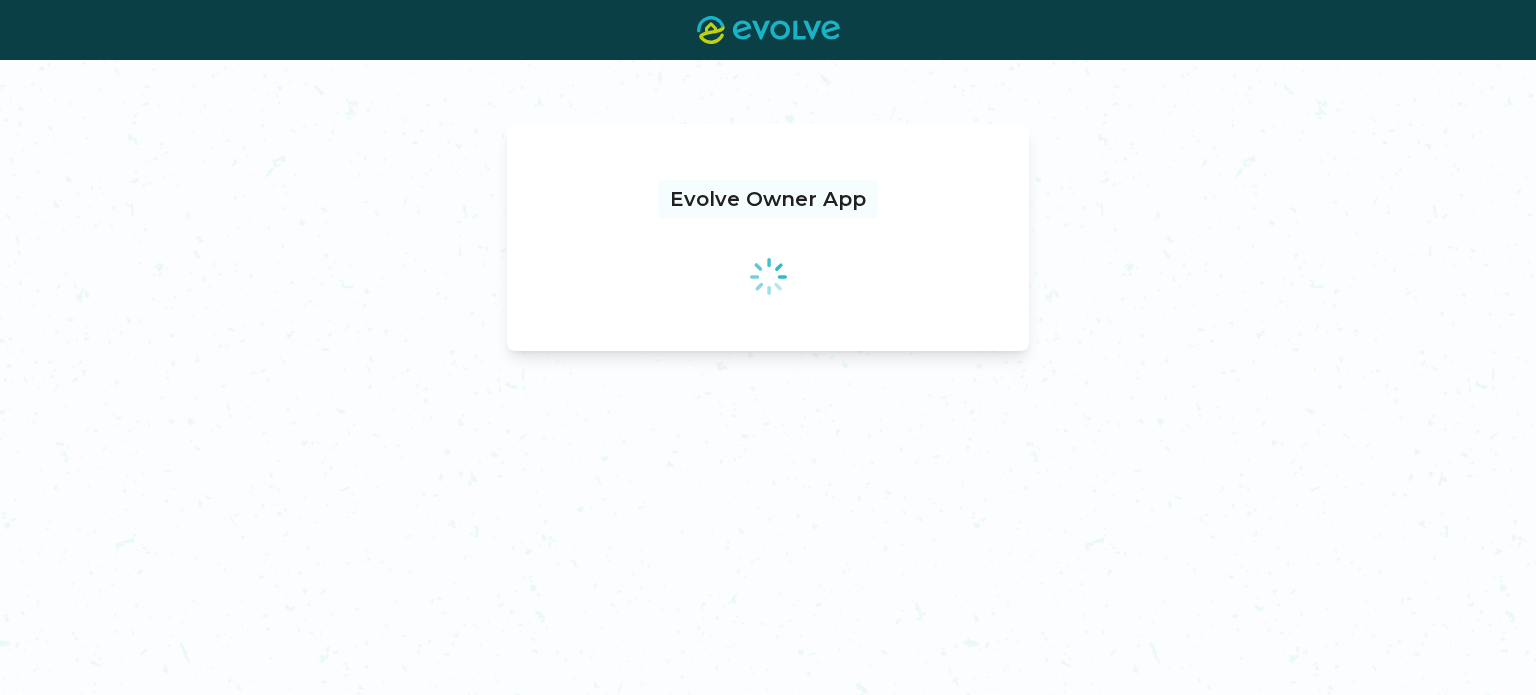 scroll, scrollTop: 0, scrollLeft: 0, axis: both 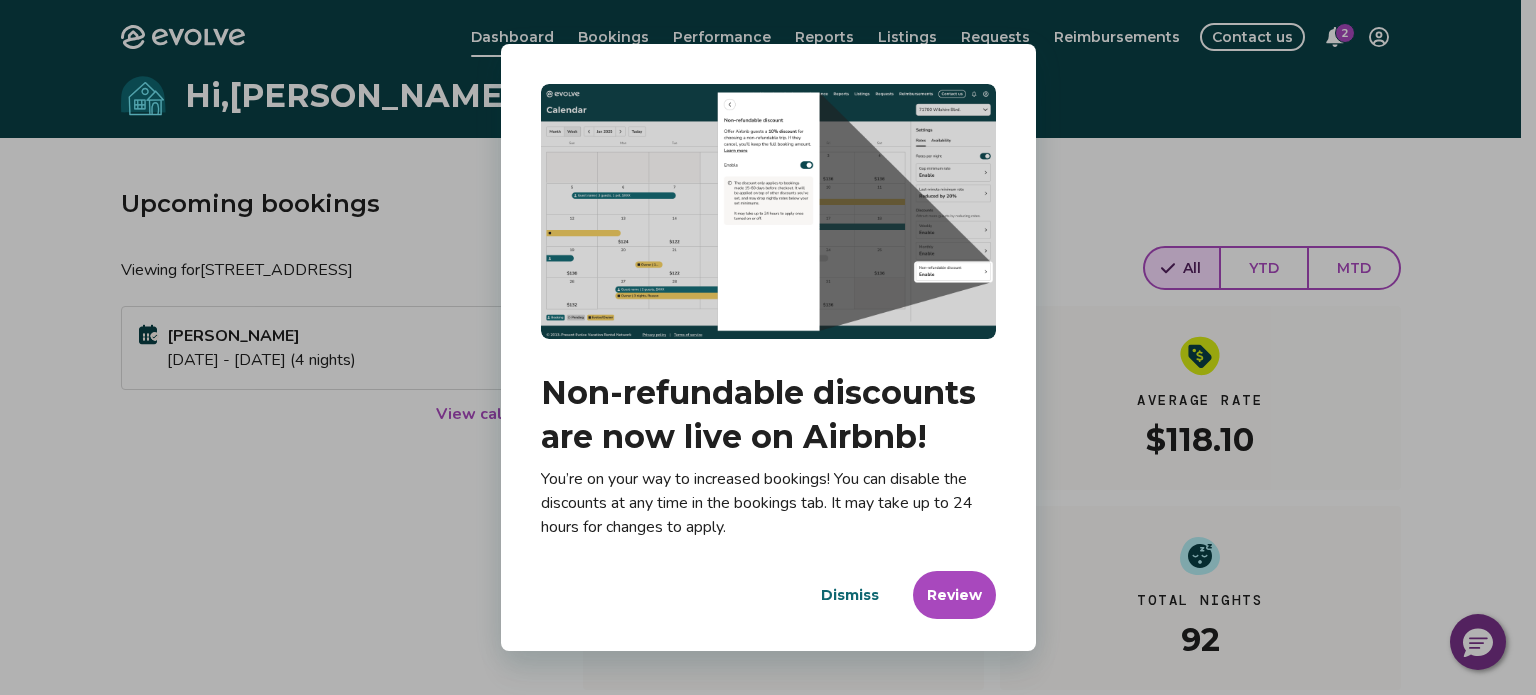 click on "Dialog Non-refundable discounts are now live on Airbnb! You’re on your way to increased bookings! You can disable the discounts at any time in the bookings tab. It may take up to 24 hours for changes to apply. Dismiss Review" at bounding box center [768, 347] 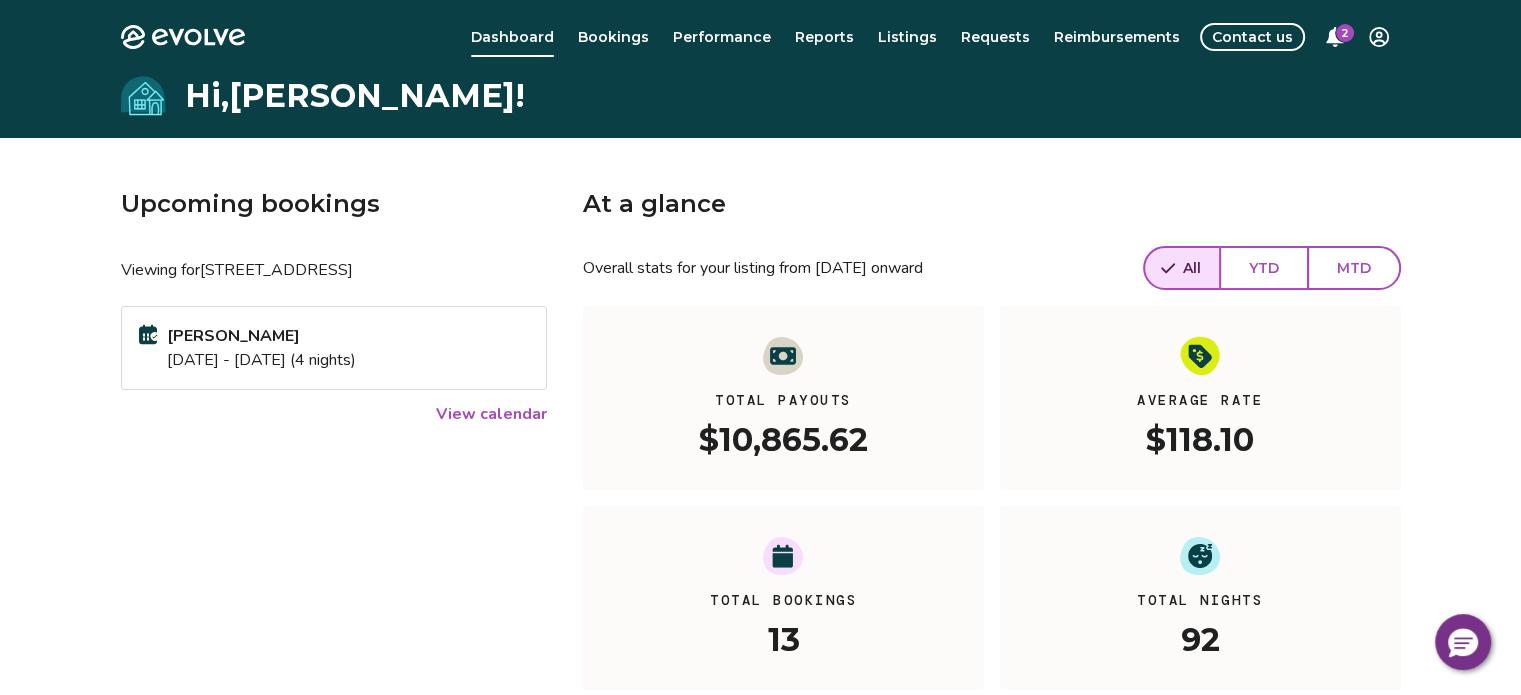 click on "Evolve Dashboard Bookings Performance Reports Listings Requests Reimbursements Contact us 2 Hi,  Sara ! Upcoming bookings Viewing for  1518 Walnut St Joe Laughlin Aug 07 - 11, 2025 (4 nights) View calendar At a glance Overall stats for your listing from May 1, 2020 onward All YTD MTD Total Payouts $10,865.62 Average Rate $118.10 Total Bookings 13 Total Nights 92 View performance Looking for the booking site links to your listing?  You can find these under  the  Listings  overview © 2013-Present Evolve Vacation Rental Network Privacy Policy | Terms of Service" at bounding box center (760, 517) 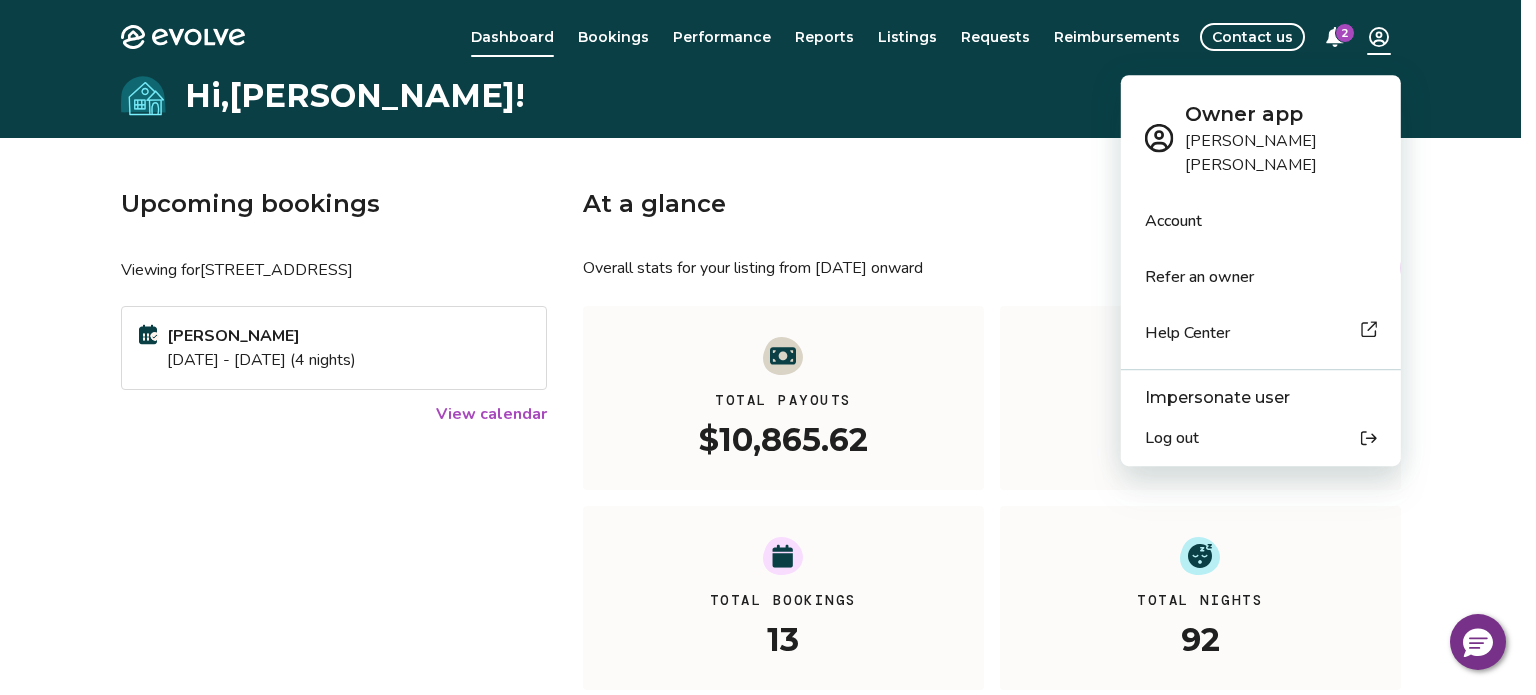 click on "Account" at bounding box center (1261, 221) 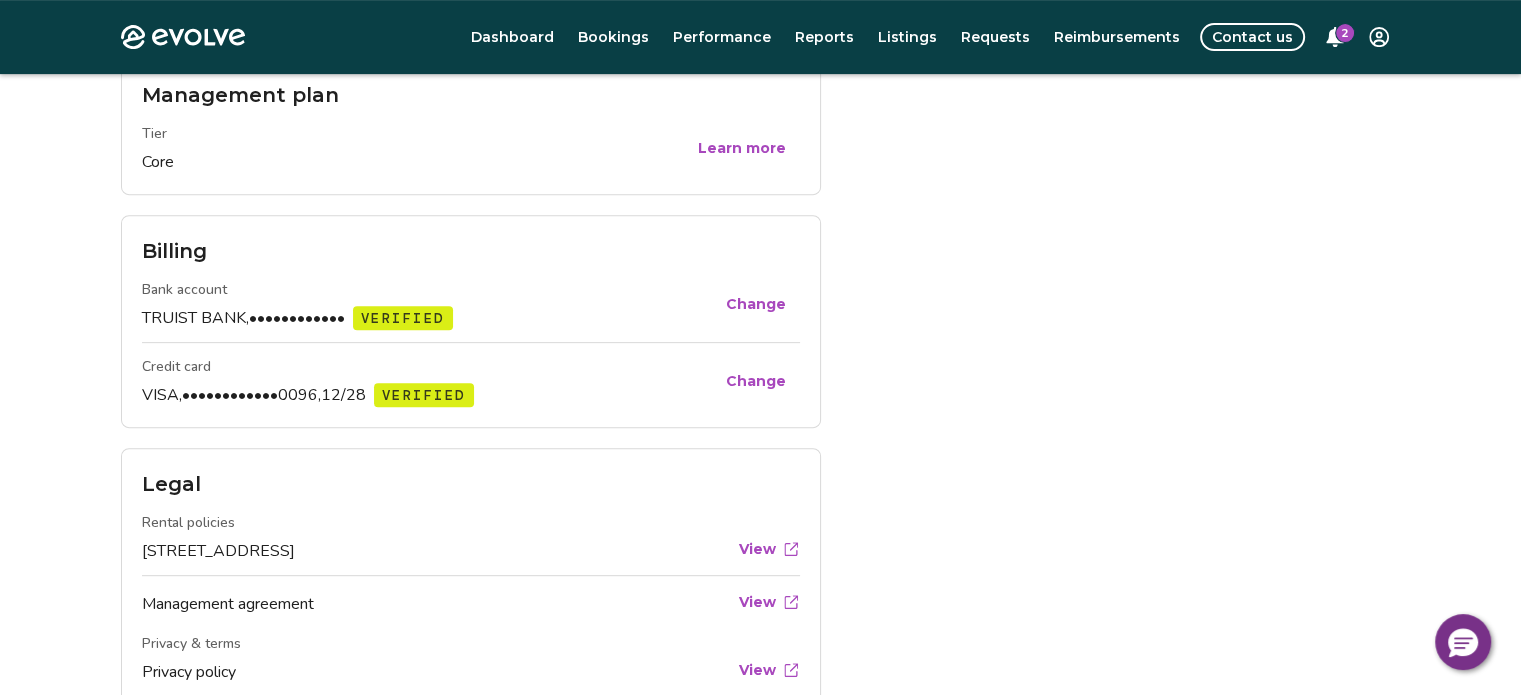 scroll, scrollTop: 800, scrollLeft: 0, axis: vertical 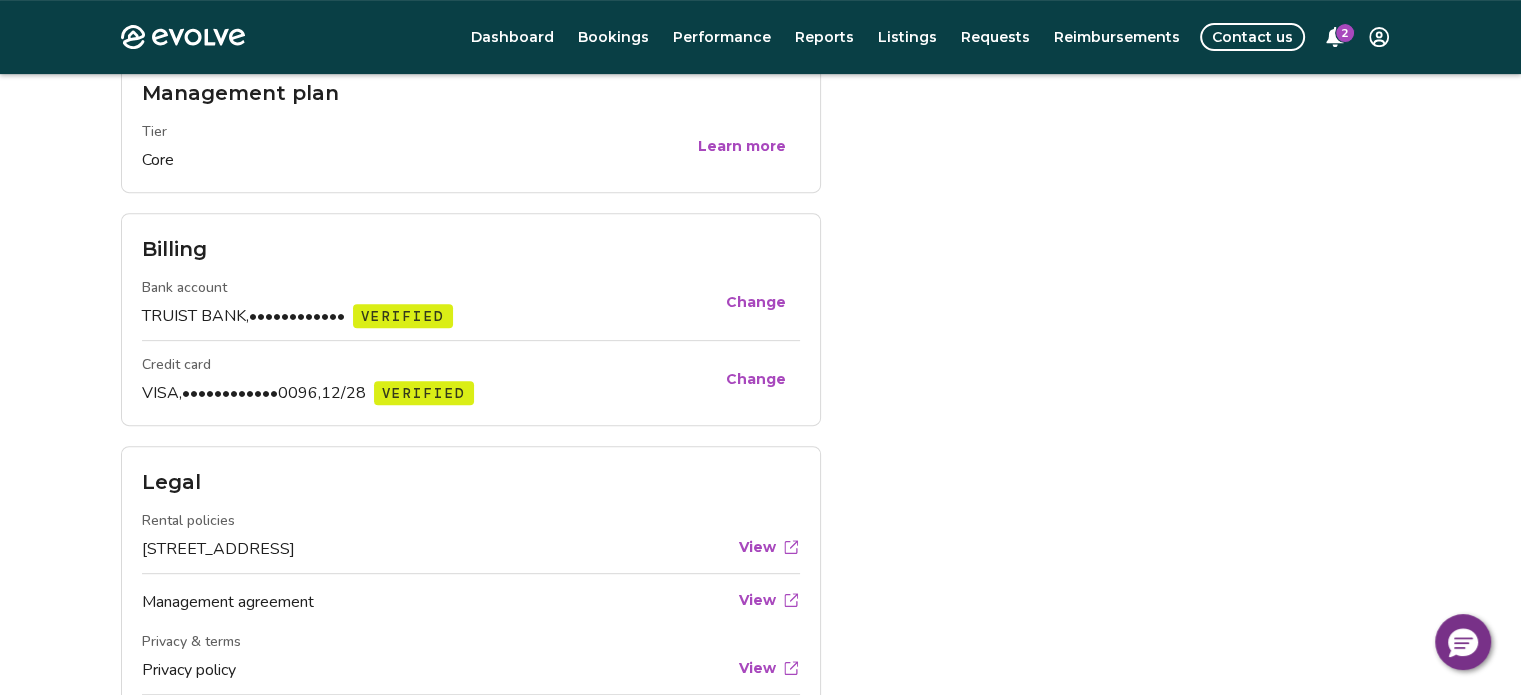 click on "Evolve Dashboard Bookings Performance Reports Listings Requests Reimbursements Contact us 2 Account Personal info Legal name   Sara Mussenden Edit Contact info Email   sarmus07@gmail.com Phone   +1 (571) 276-0851 Mailing address   P.O. Box 553, Carolina Beach, North Carolina 28428 Edit Login Username   sarmus07@gmail.com Password   •••••••••• Change Management plan Tier   Core Learn more Billing Bank account   TRUIST BANK,  •••••••••••• VERIFIED Change Credit card   VISA,  ••••••••••••0096,  12/28 Verified Change Legal Rental policies   1518 Walnut St View   Management agreement View Privacy & terms   Privacy policy View   Safety and security policy View   Terms of service View © 2013-Present Evolve Vacation Rental Network Privacy Policy | Terms of Service" at bounding box center (760, 54) 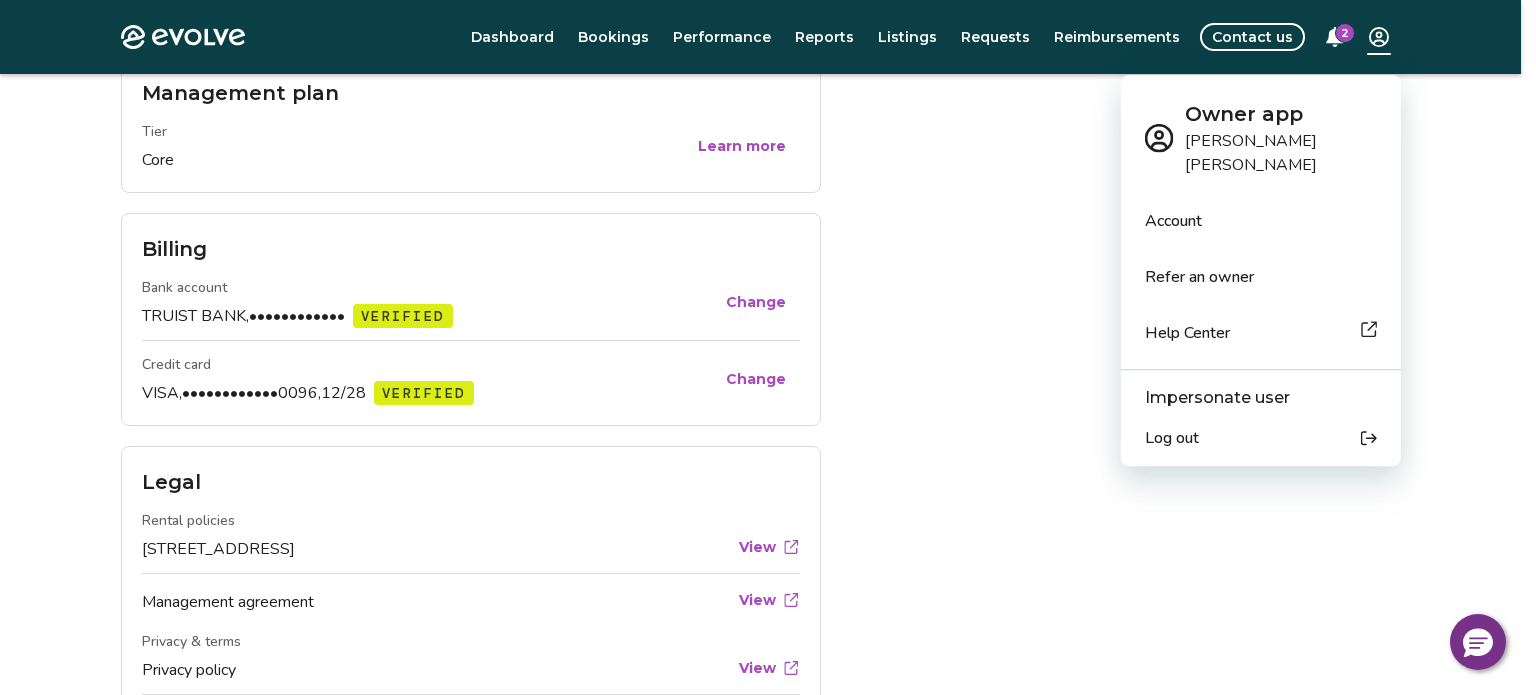 click on "Log out" at bounding box center (1261, 438) 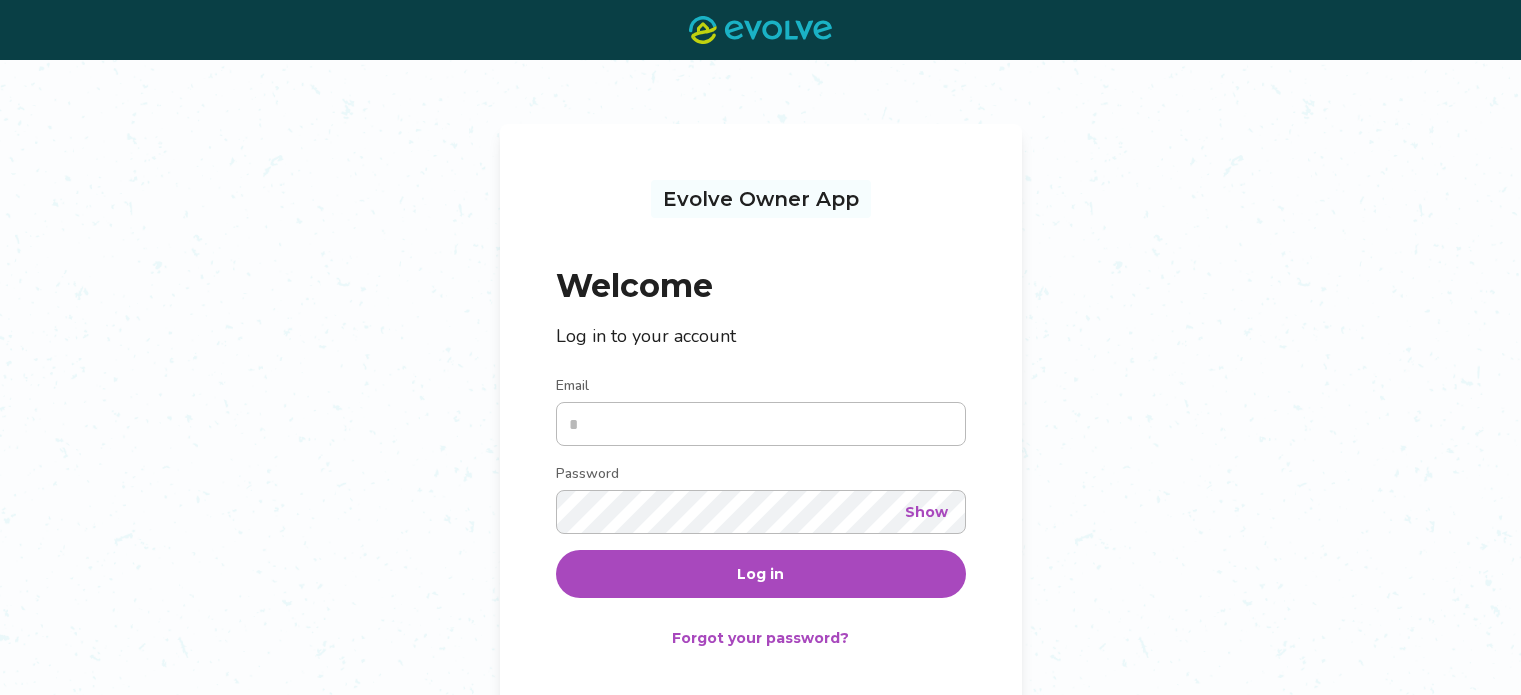 scroll, scrollTop: 0, scrollLeft: 0, axis: both 